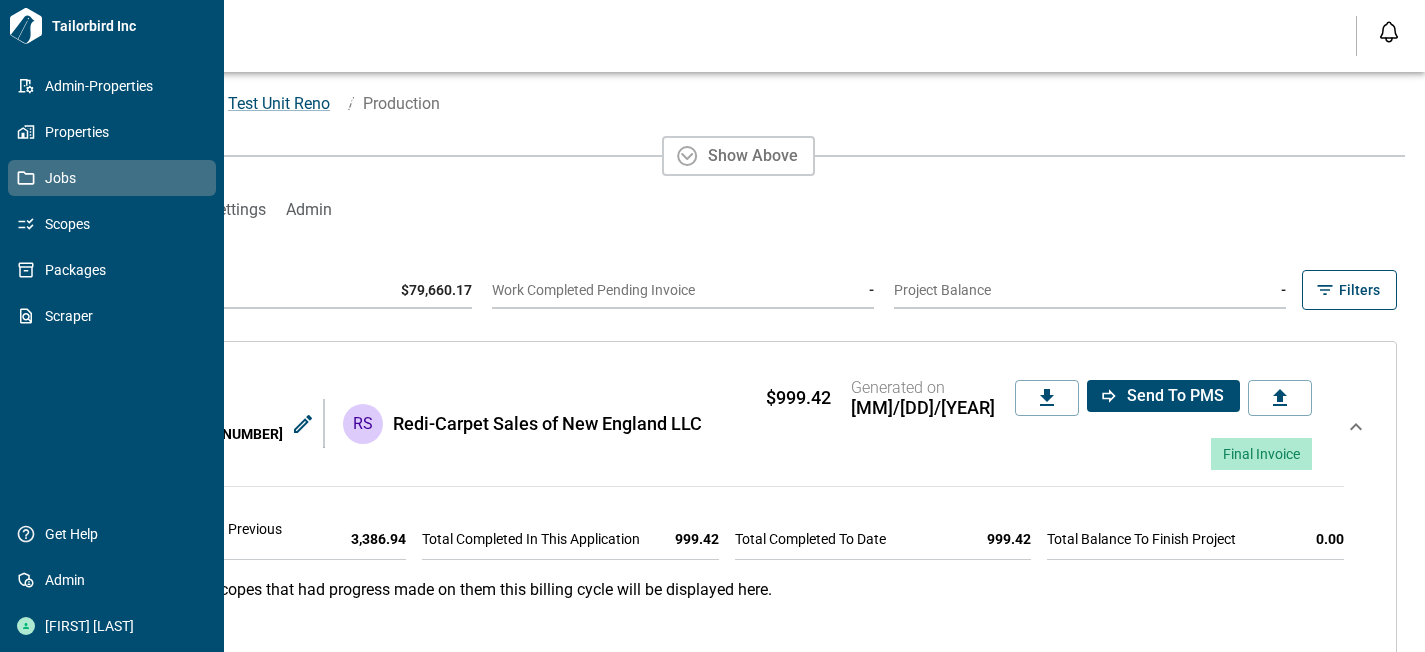 scroll, scrollTop: 0, scrollLeft: 0, axis: both 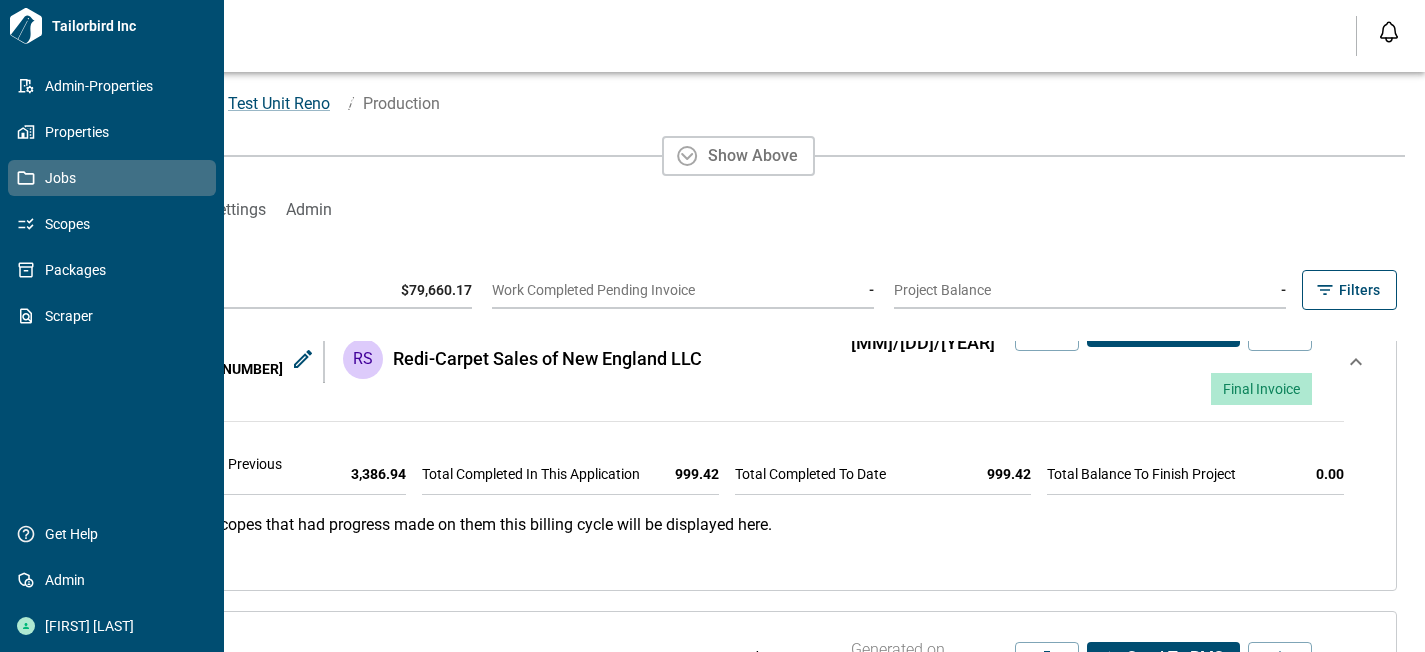 click on "Jobs" at bounding box center (112, 178) 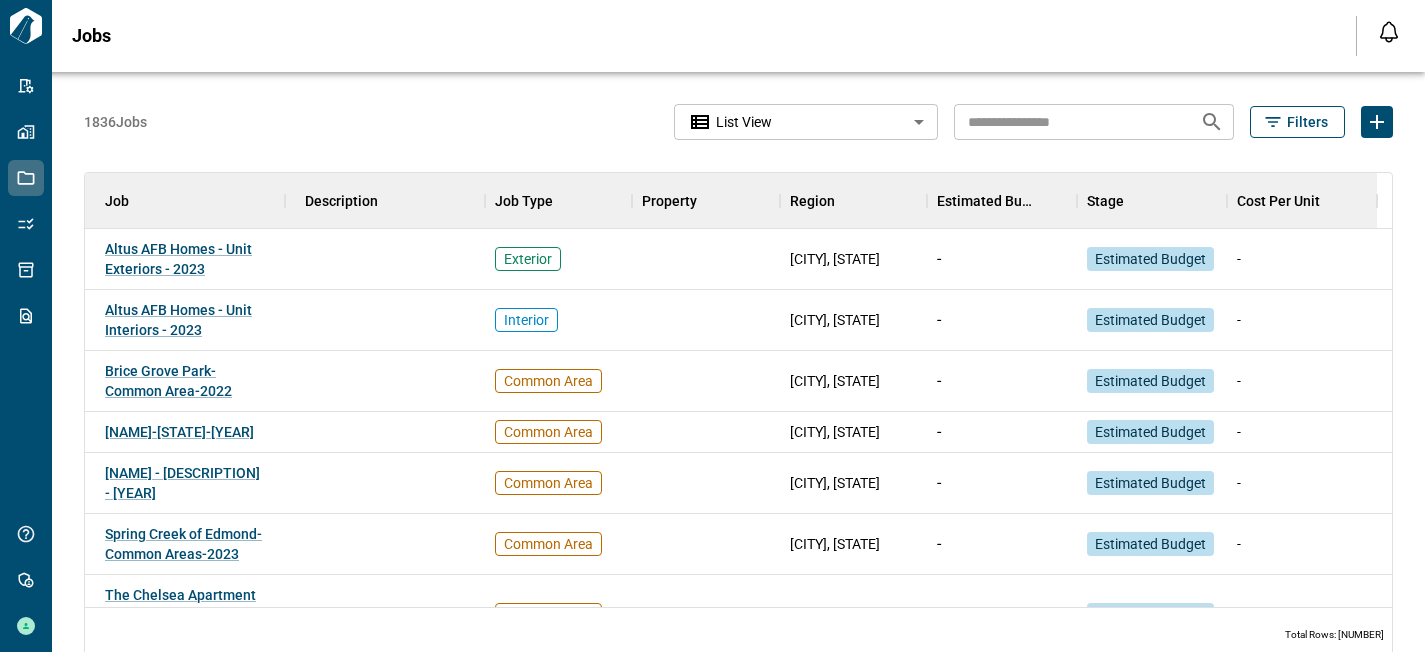 click on "Tailorbird Inc Admin-Properties Properties Jobs Scopes Packages Scraper Get Help Admin [FIRST] [LAST] Jobs Notifications *** ****** **** Mark all as read No notifications yet We'll let you know when we've got something new for you. Powered by Knock [NUMBER]   Jobs List View *********   Filters Job Description Job Type Property Region Estimated Budget Stage Cost Per Unit   Altus AFB Homes - Unit Exteriors - [YEAR] Exterior Altus, [STATE] - Estimated Budget -   Altus AFB Homes - Unit Interiors - [YEAR] Interior Altus, [STATE] - Estimated Budget -   Brice Grove Park-Common Area-[YEAR] Common Area Canal Winchester, [STATE] - Estimated Budget -   Bristol Village-Common Area-[YEAR] Common Area Aurora, [STATE] - Estimated Budget -   Preston Hills-Common Area-[YEAR] Common Area Buford, [STATE] - Estimated Budget -   Spring Creek of Edmond-Common Areas-[YEAR] Common Area Edmond, [STATE] - Estimated Budget -   The Chelsea Apartment Homes-Common Area-[YEAR] Common Area Columbus, [STATE] - Estimated Budget -   The Palms at Town & Country-Unit Interiors-[YEAR] Interior Miami, [STATE]" at bounding box center (712, 326) 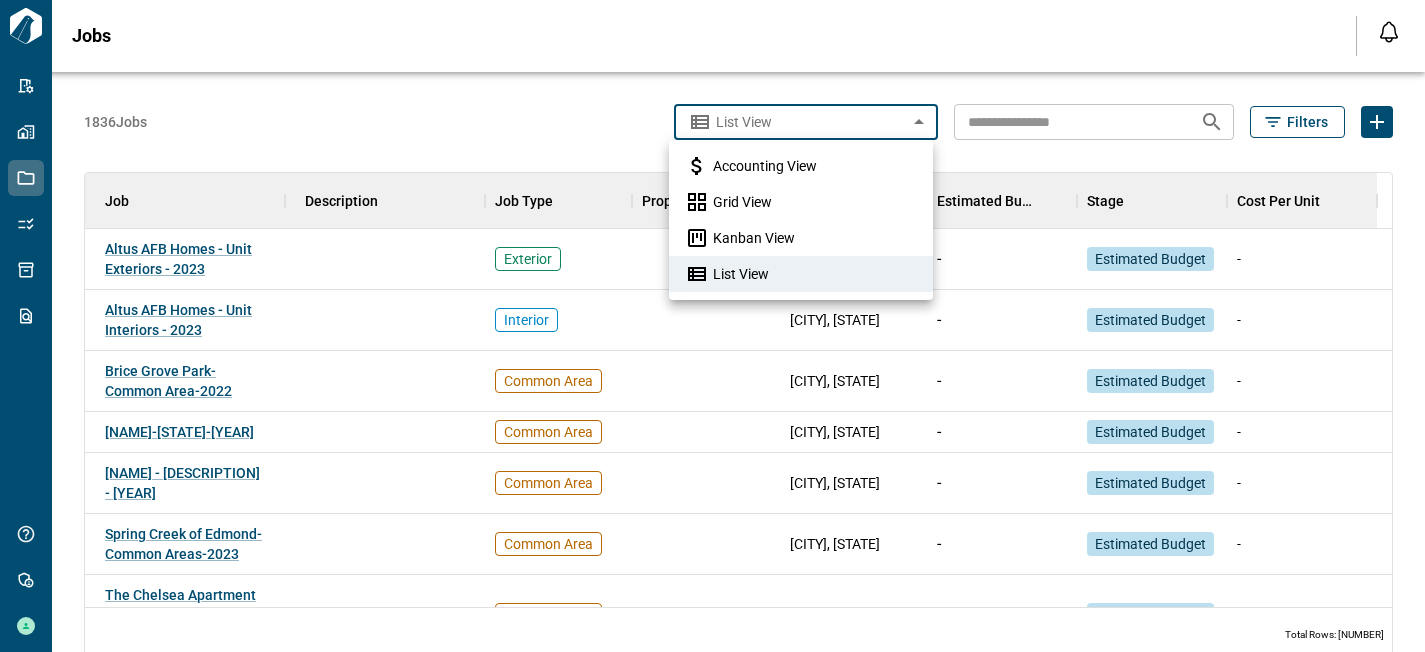 click on "Grid View" at bounding box center (742, 202) 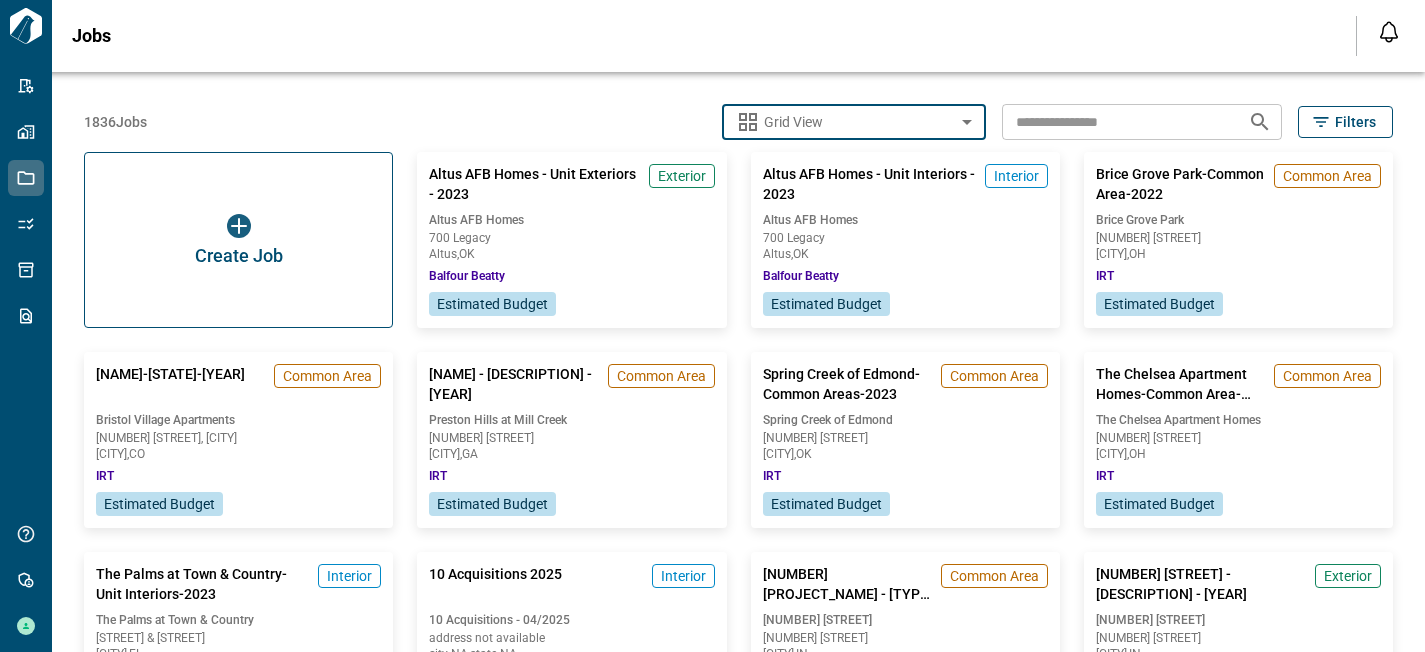 click on "Filters" at bounding box center [1355, 122] 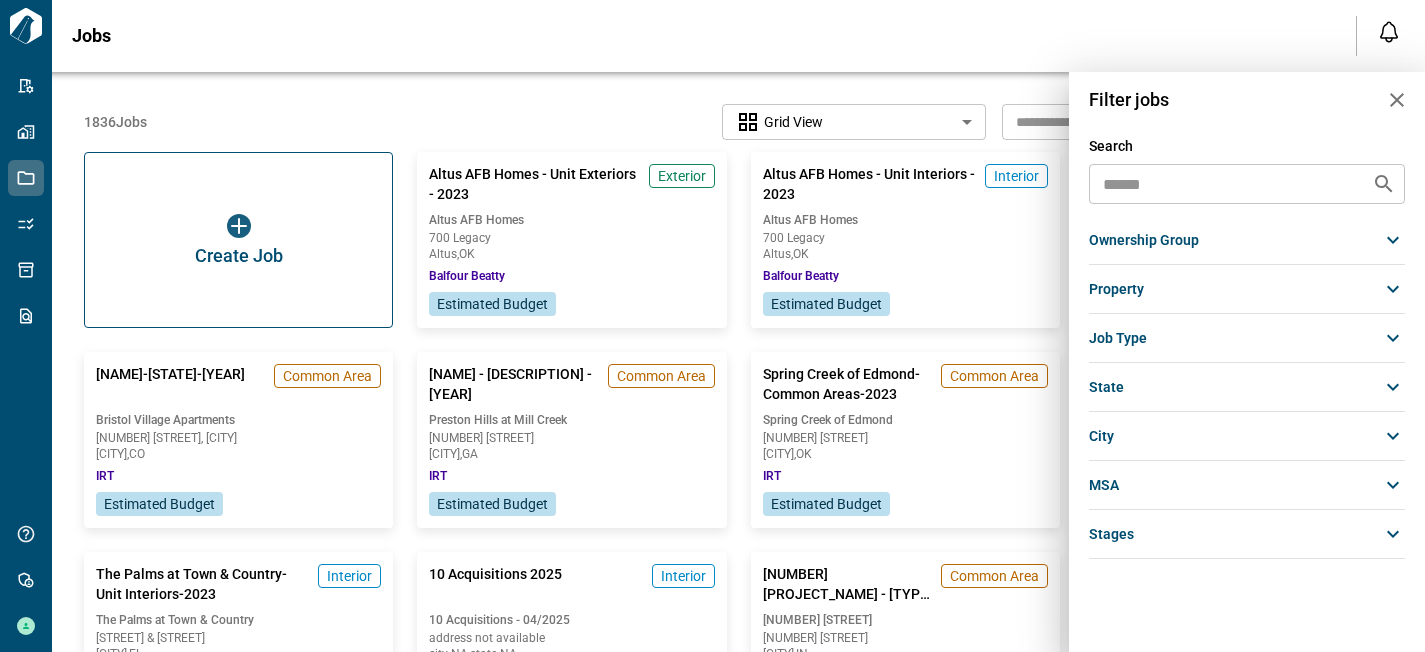 click on "stages" at bounding box center (1247, 534) 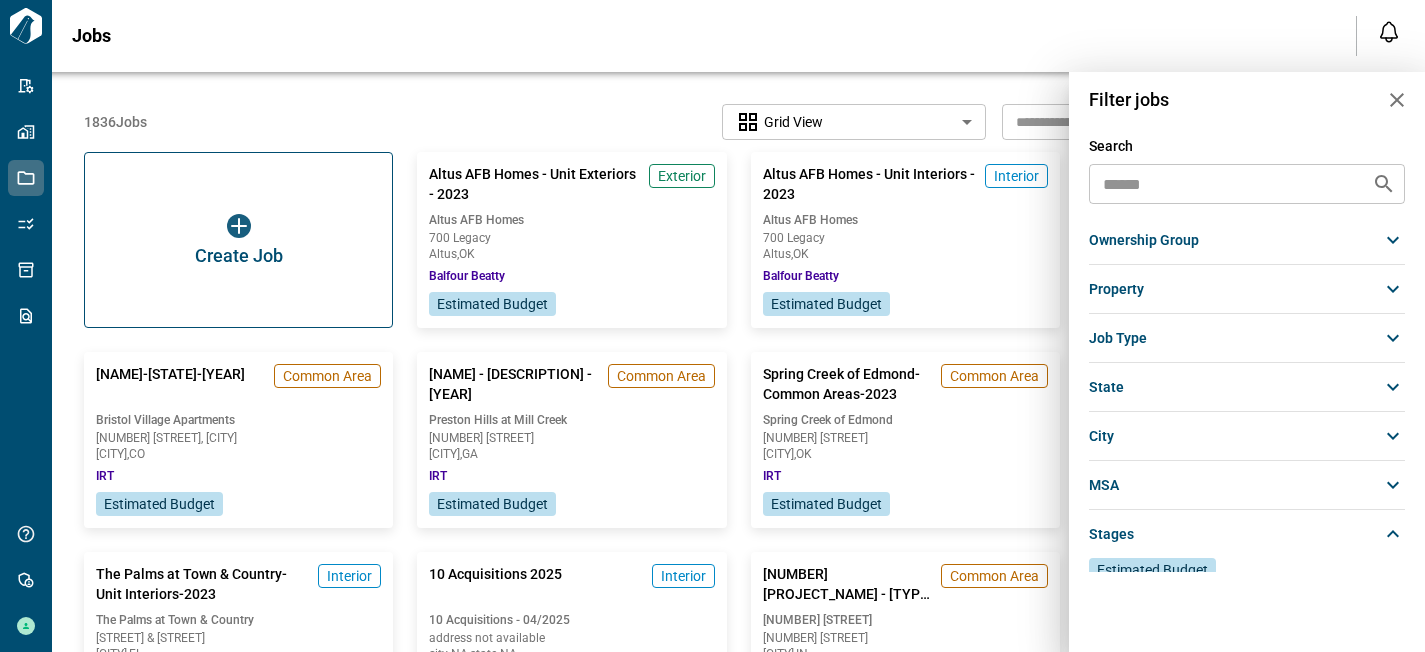 click on "stages" at bounding box center (1247, 534) 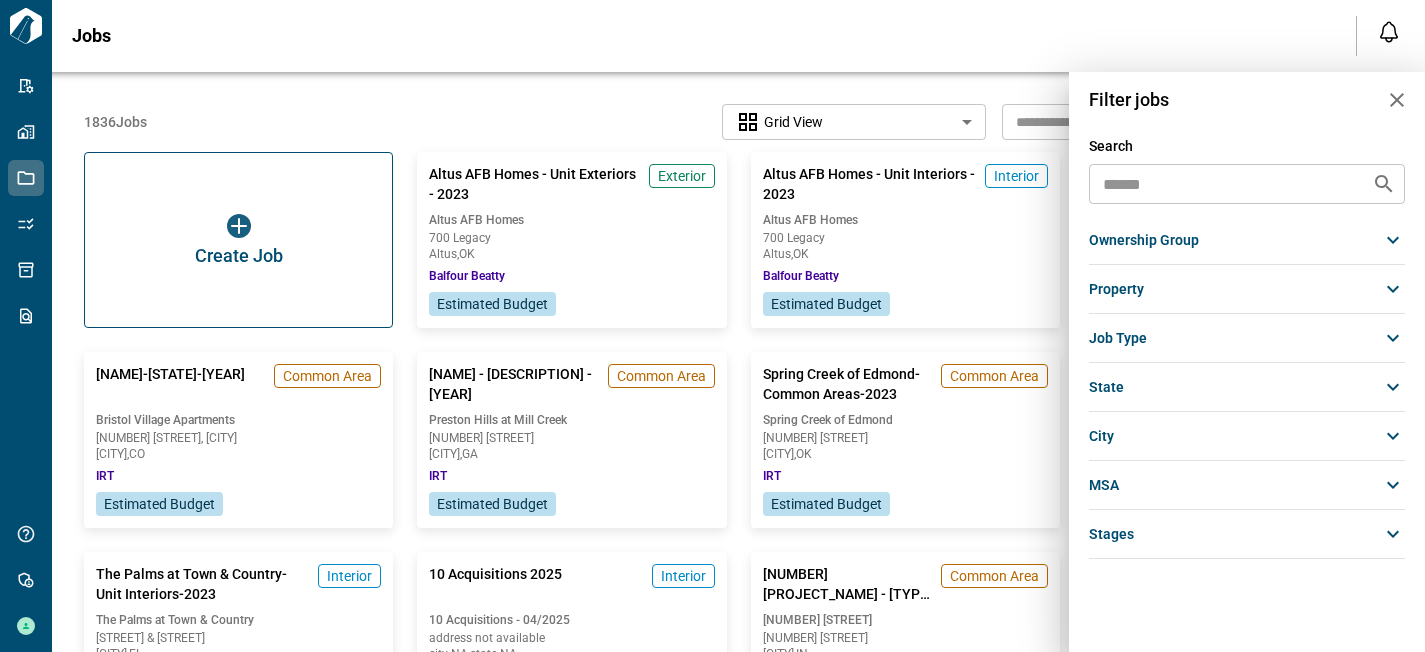 click on "stages" at bounding box center (1247, 534) 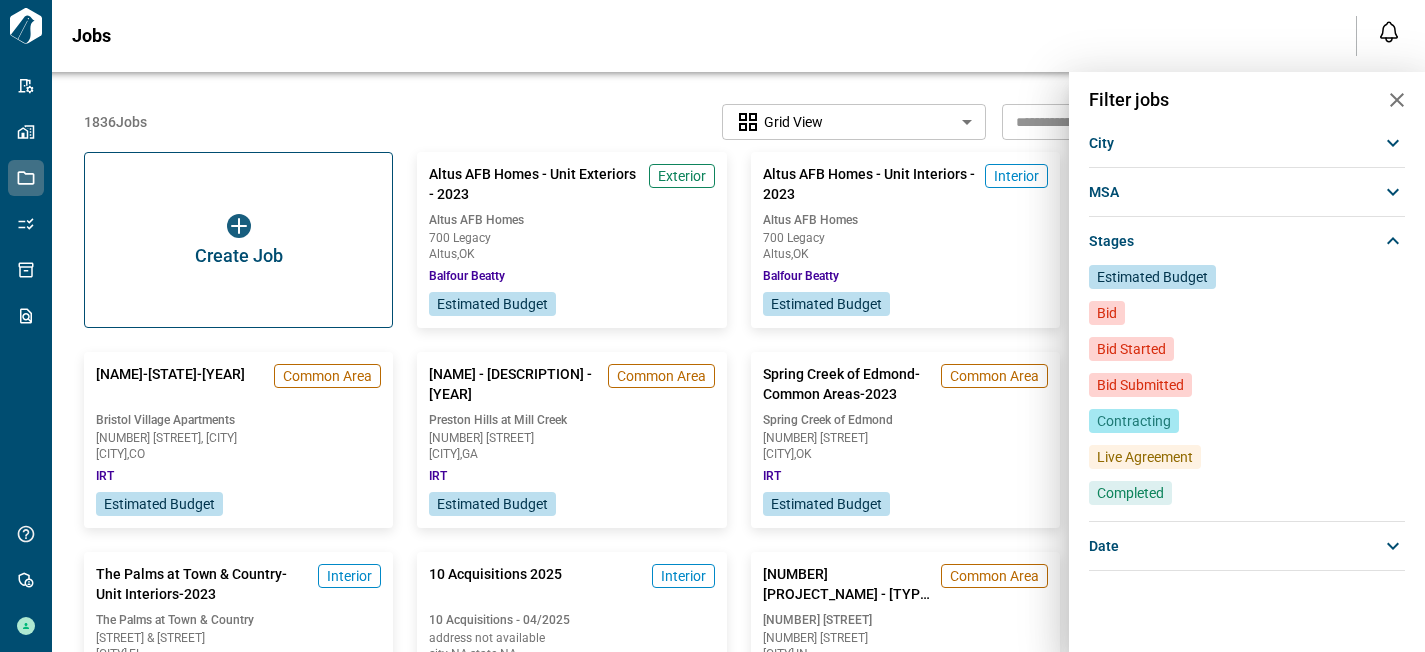 scroll, scrollTop: 300, scrollLeft: 0, axis: vertical 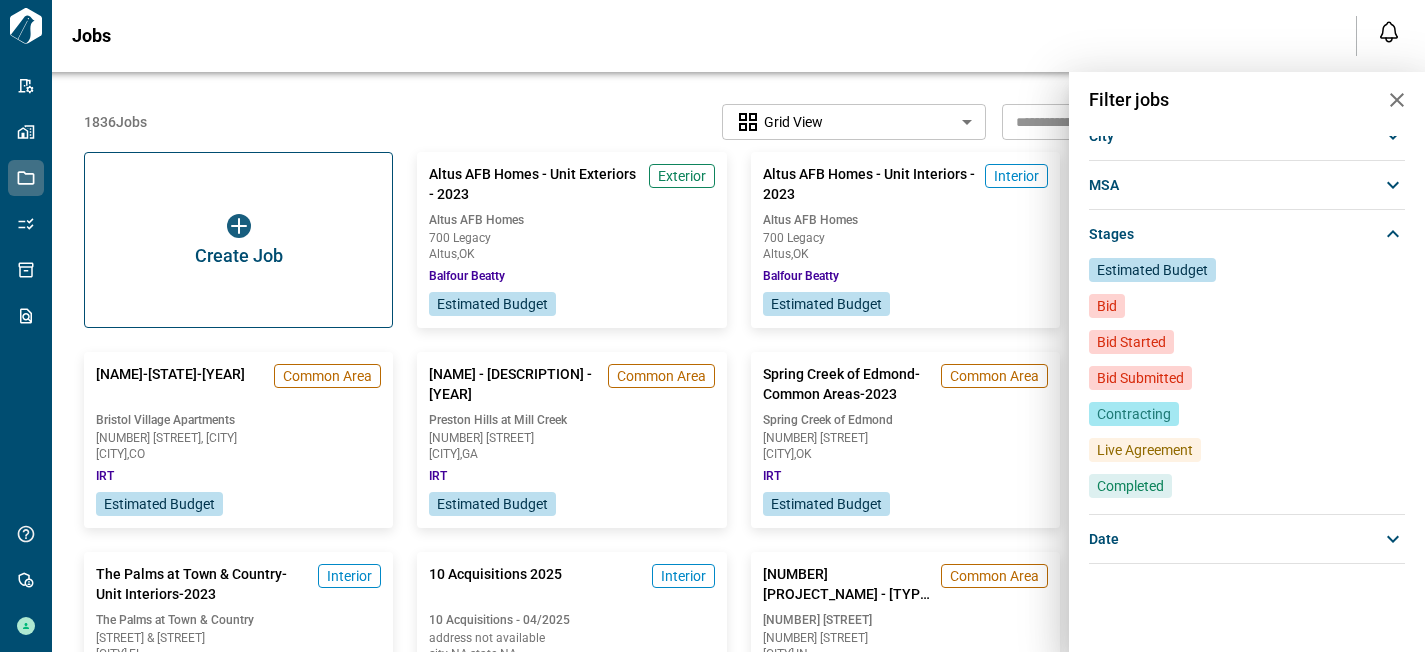 click on "date" at bounding box center [1247, 539] 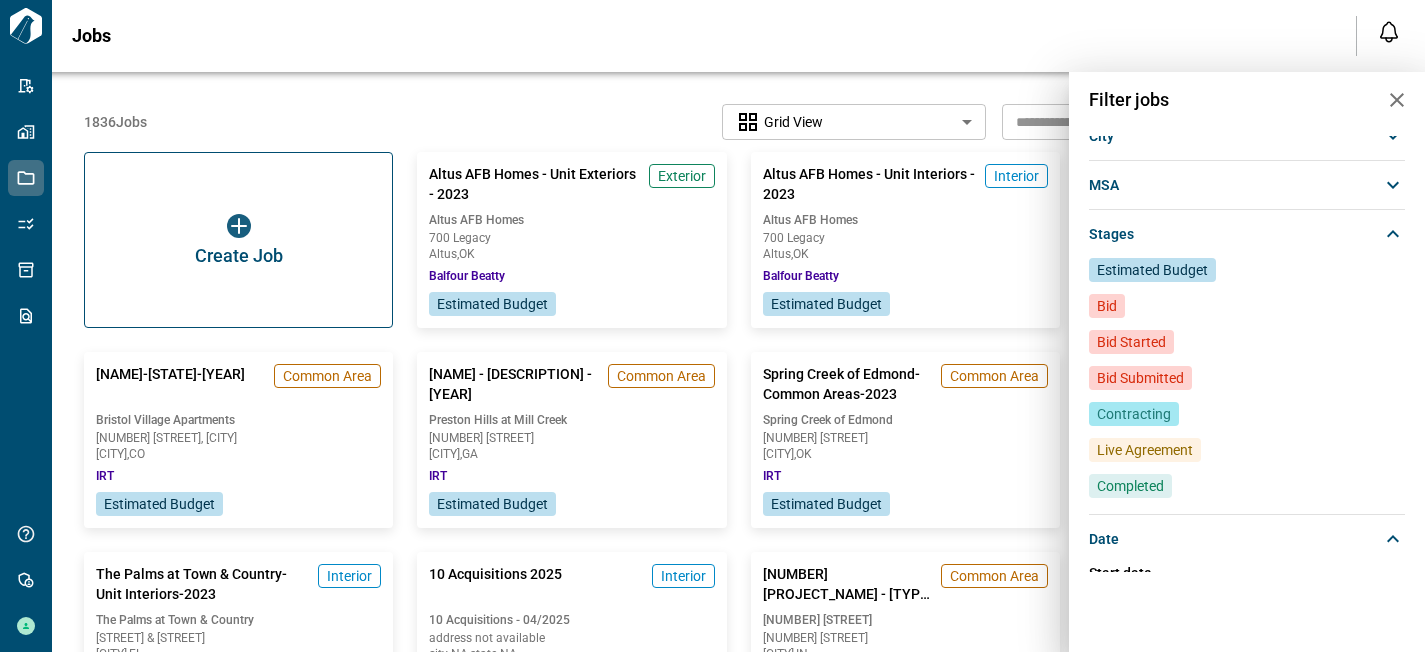 scroll, scrollTop: 456, scrollLeft: 0, axis: vertical 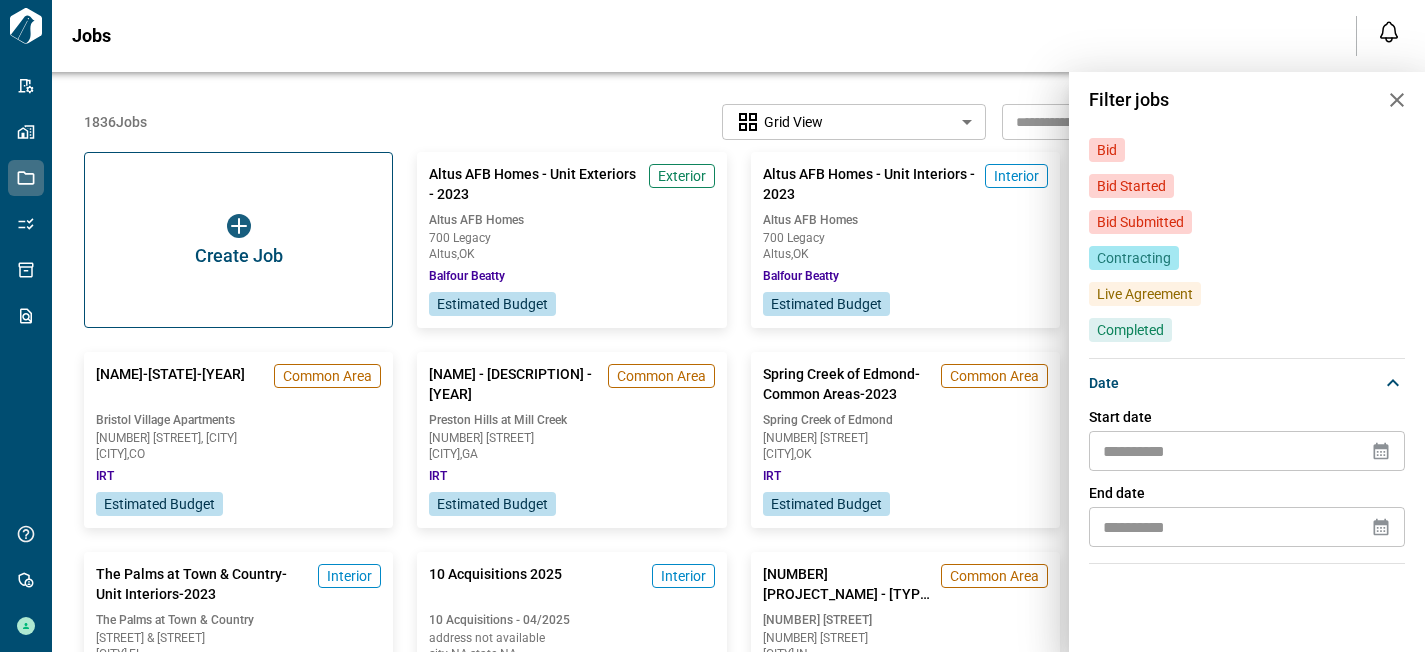 click at bounding box center (1230, 451) 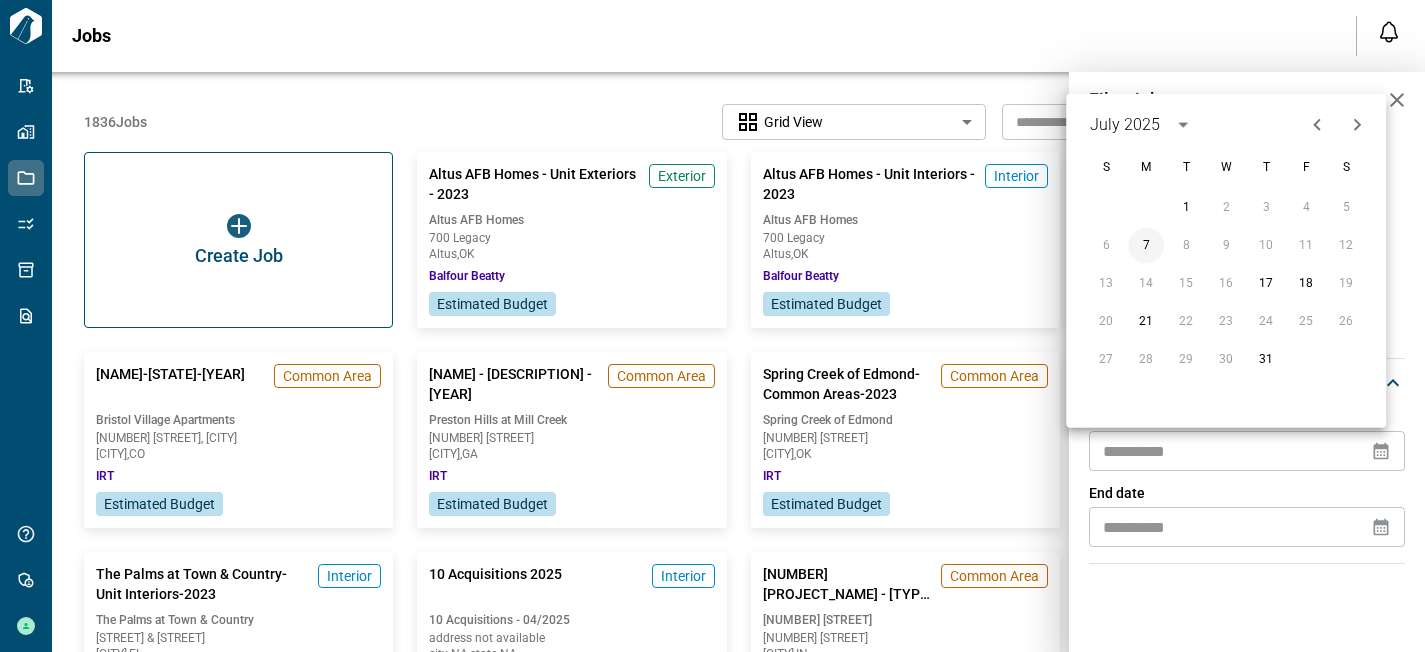 click on "7" at bounding box center (1146, 246) 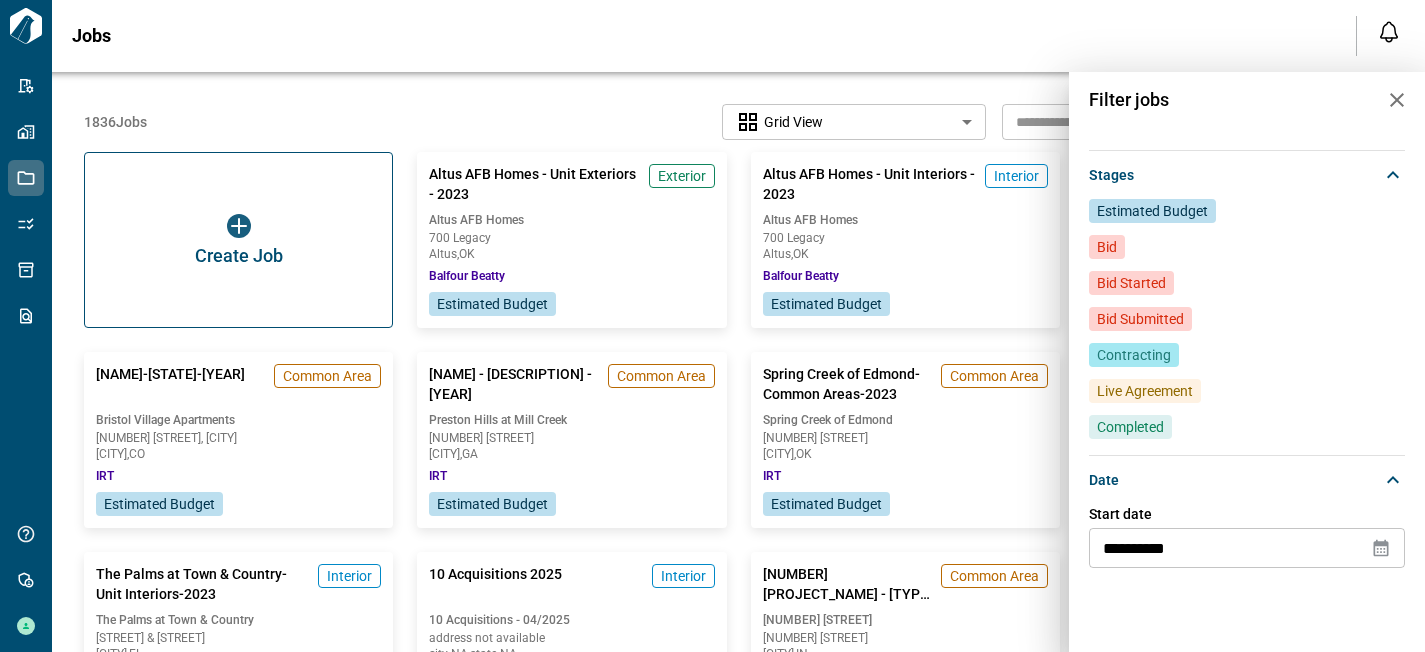 scroll, scrollTop: 553, scrollLeft: 0, axis: vertical 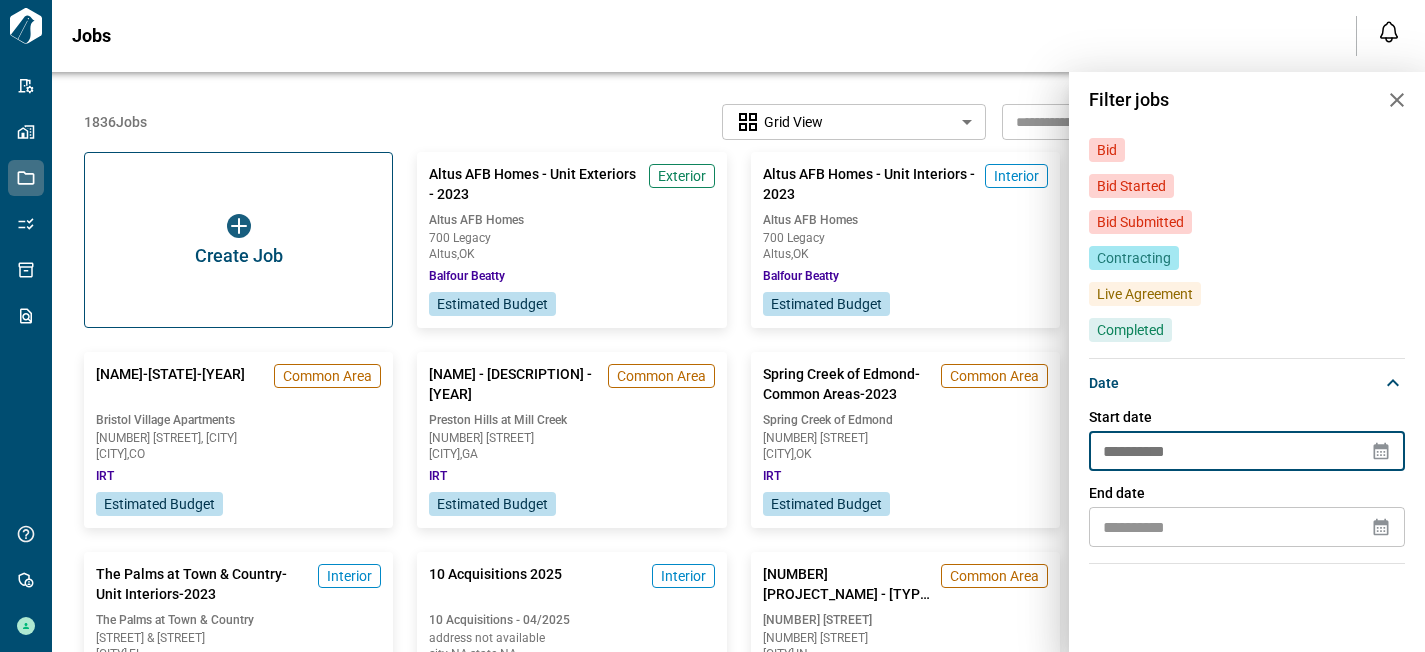 click at bounding box center (1230, 527) 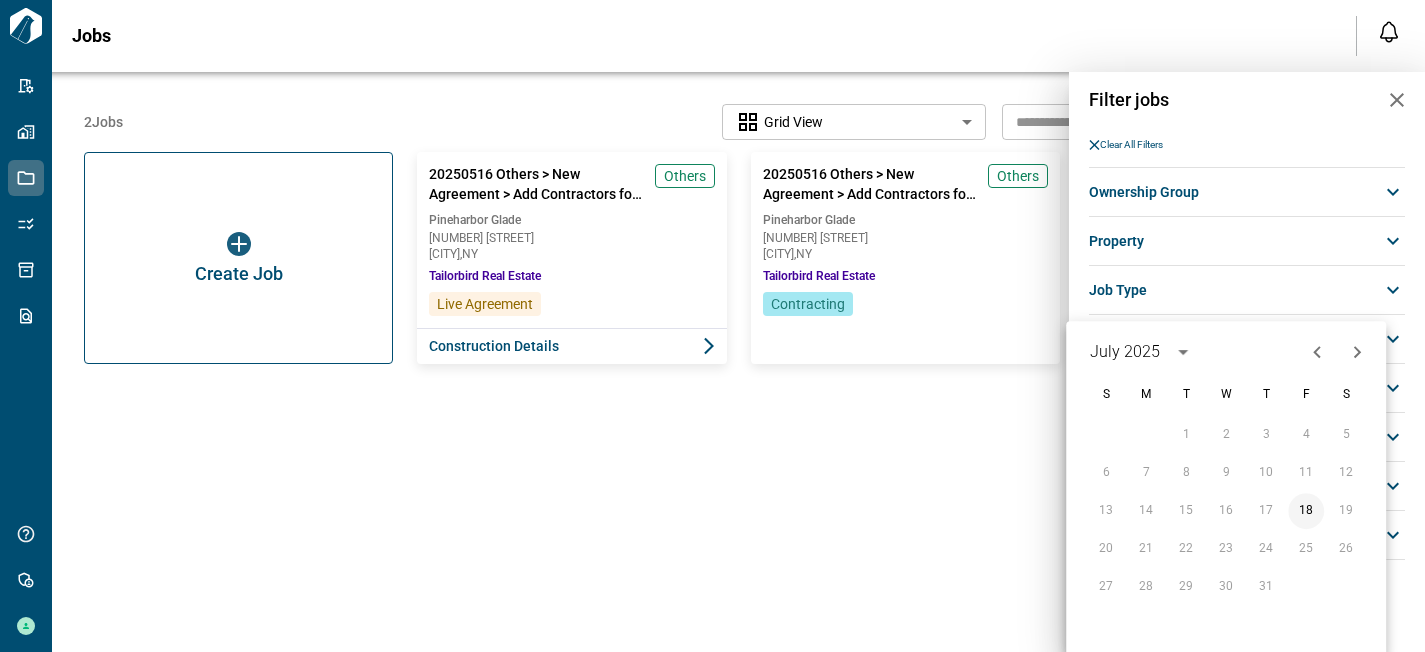 scroll, scrollTop: 141, scrollLeft: 0, axis: vertical 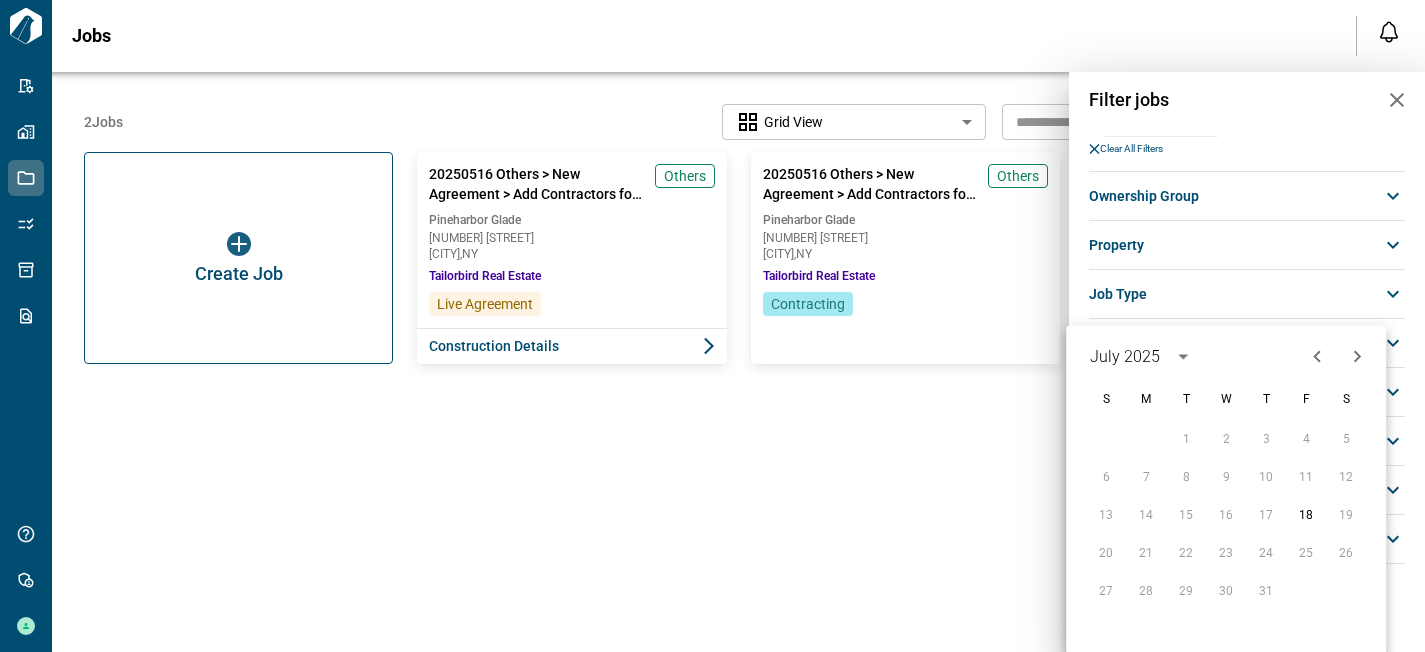 click at bounding box center [712, 326] 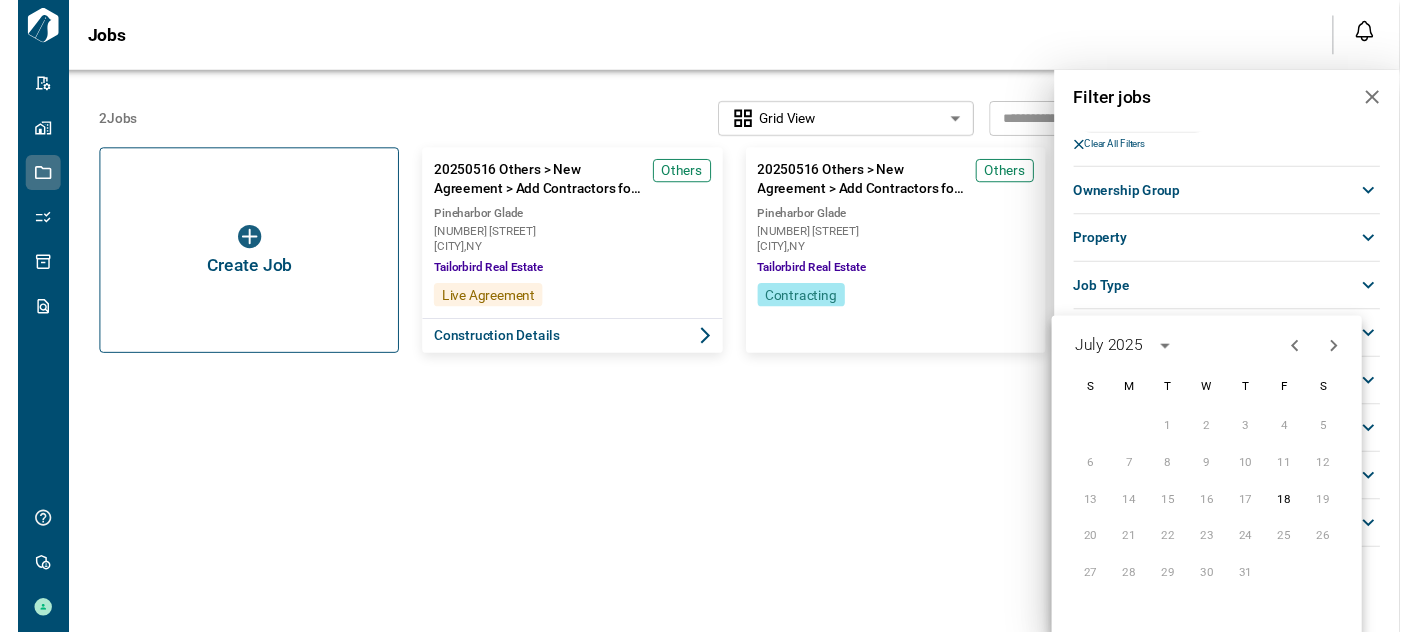 scroll, scrollTop: 7, scrollLeft: 0, axis: vertical 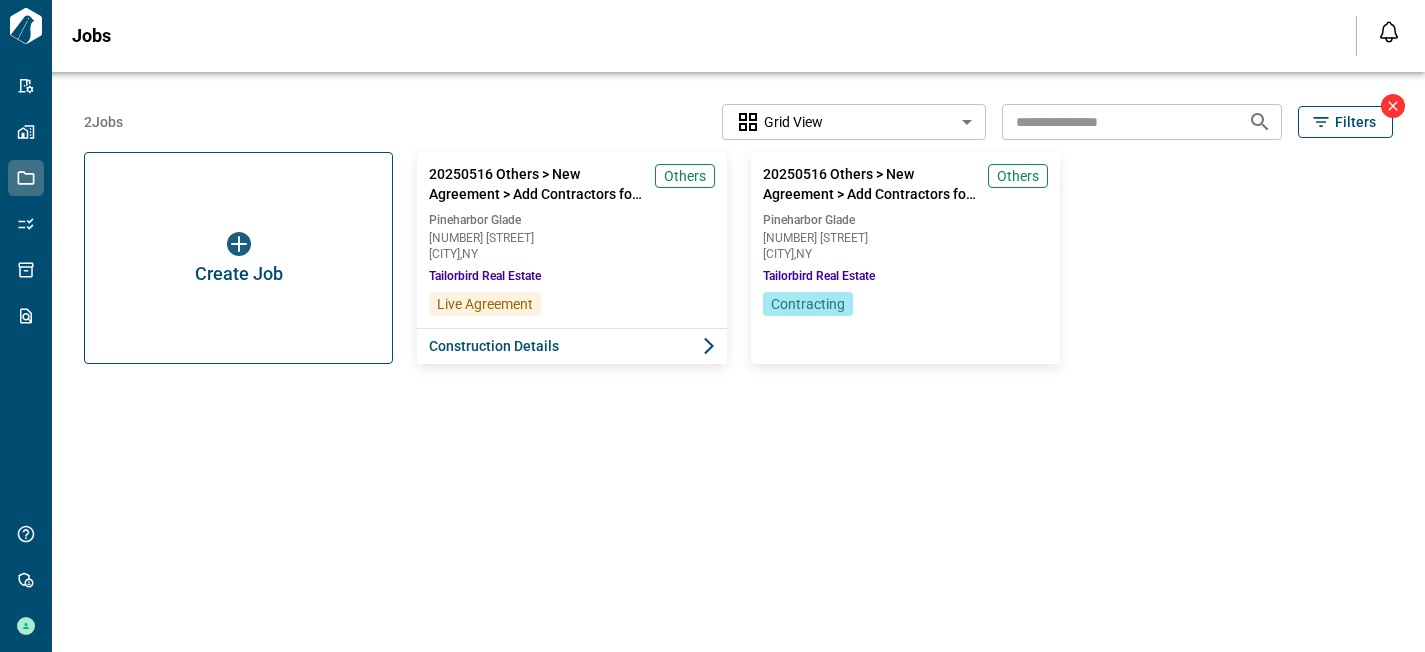 type 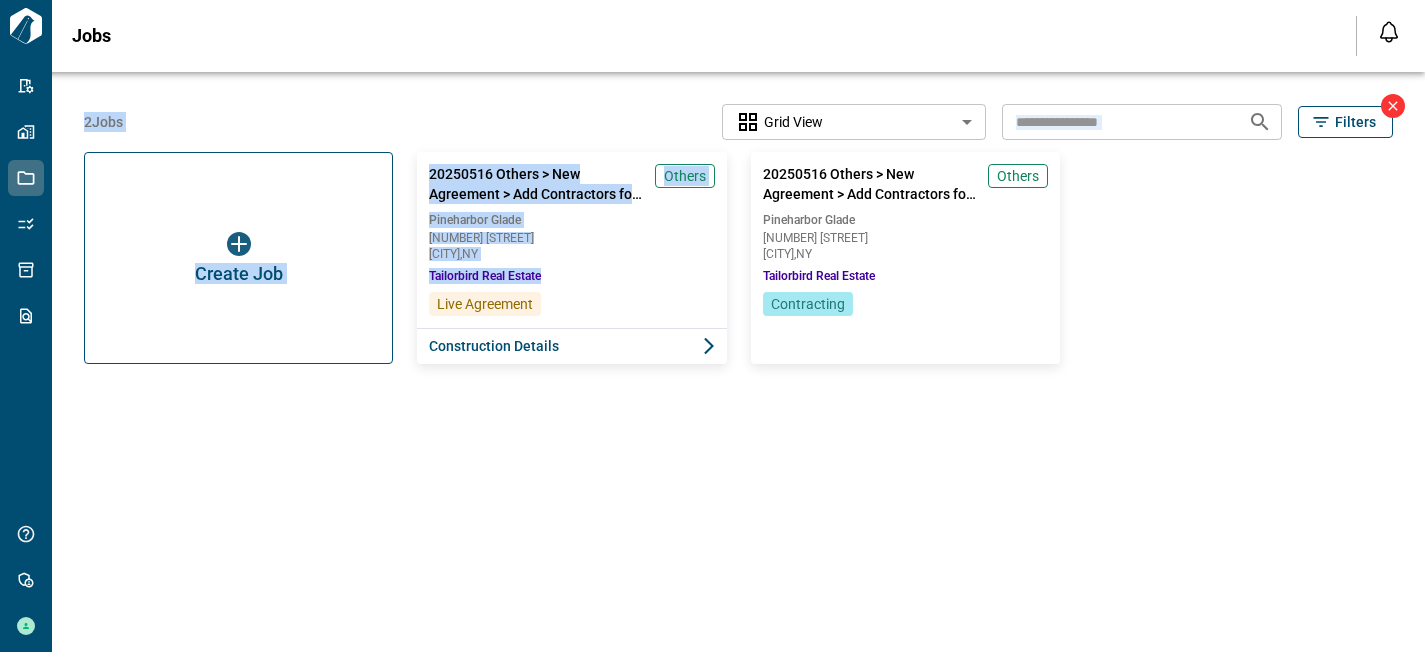drag, startPoint x: 537, startPoint y: 286, endPoint x: 190, endPoint y: 9, distance: 444.00226 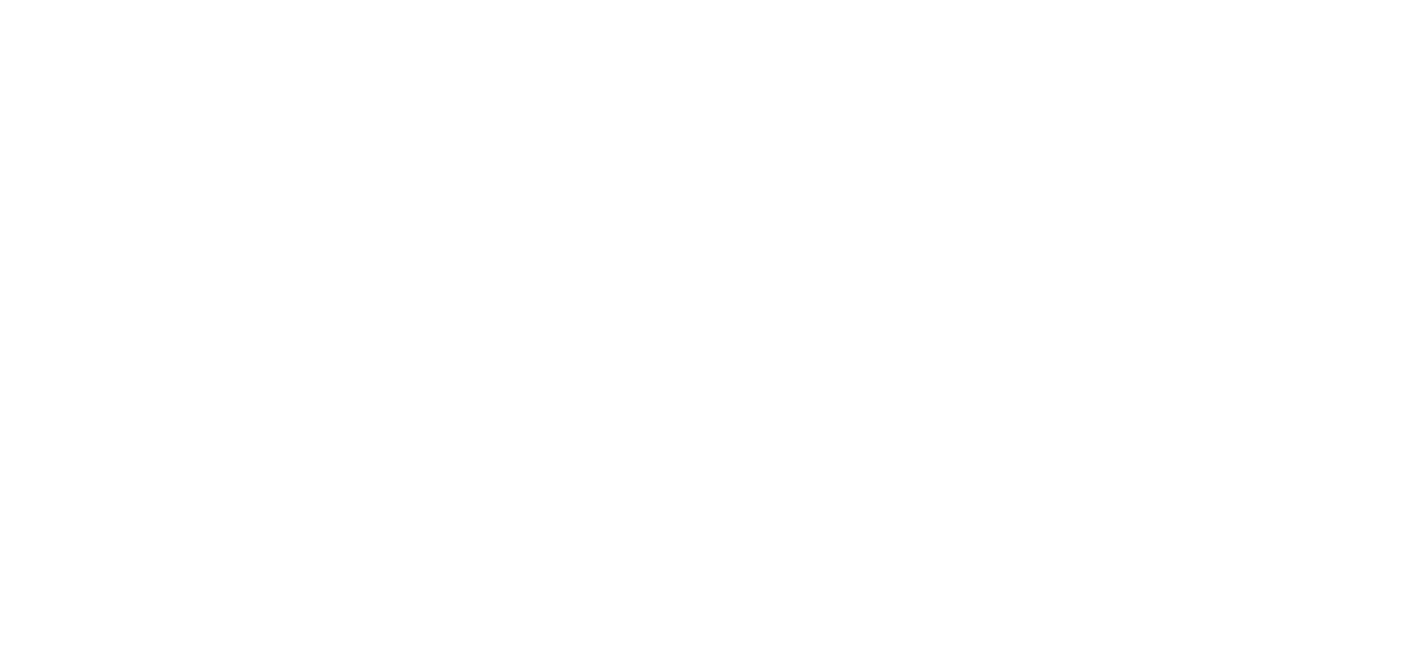 scroll, scrollTop: 0, scrollLeft: 0, axis: both 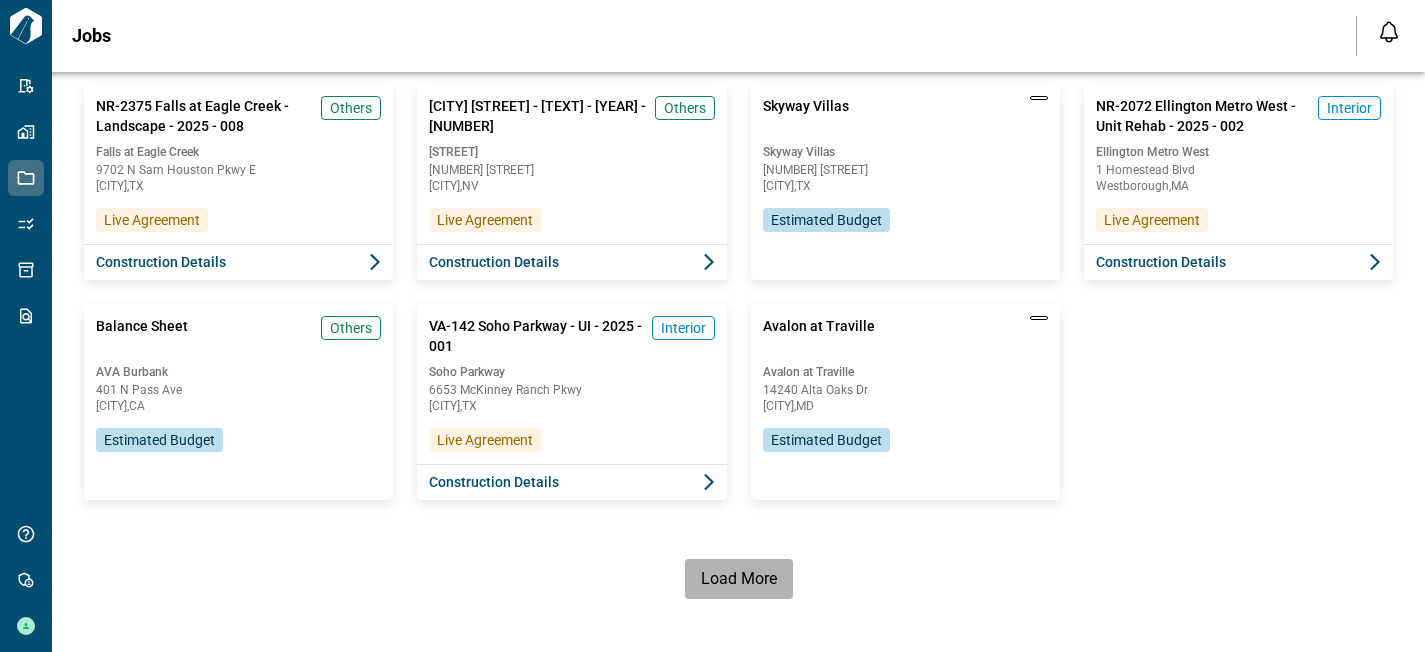 click on "Load More" at bounding box center [739, 579] 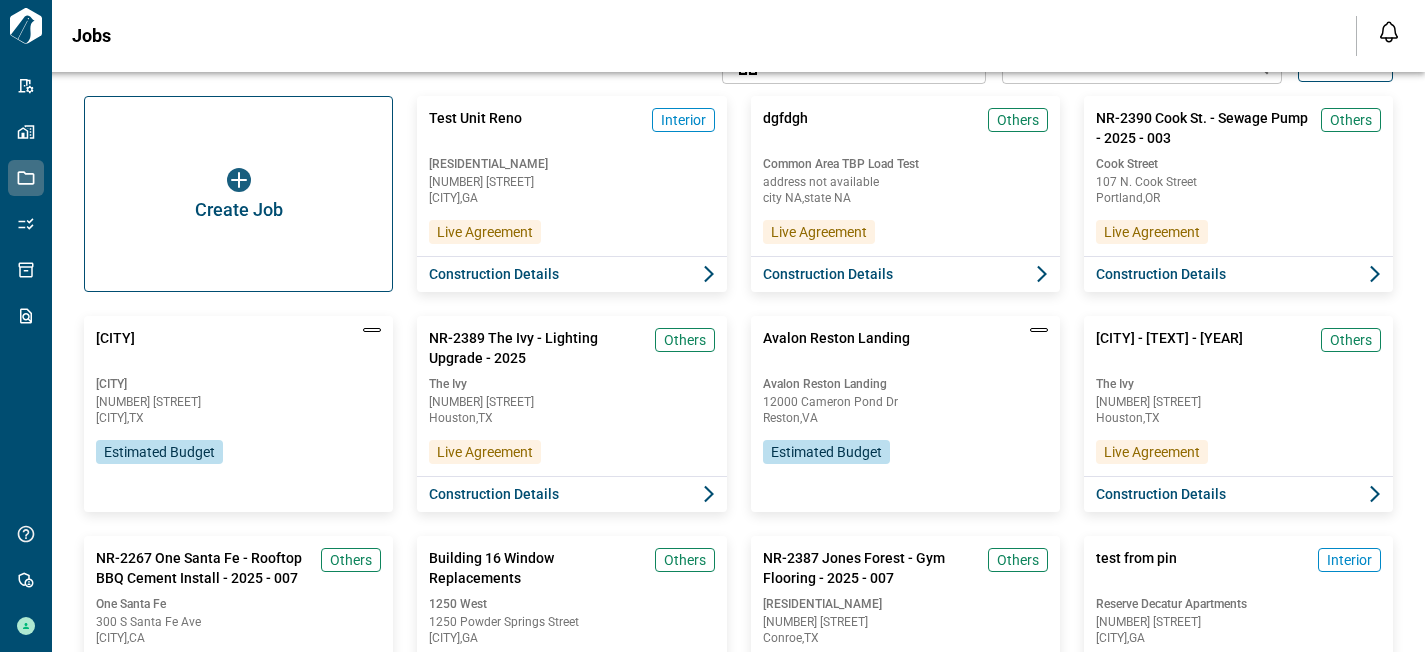 scroll, scrollTop: 0, scrollLeft: 0, axis: both 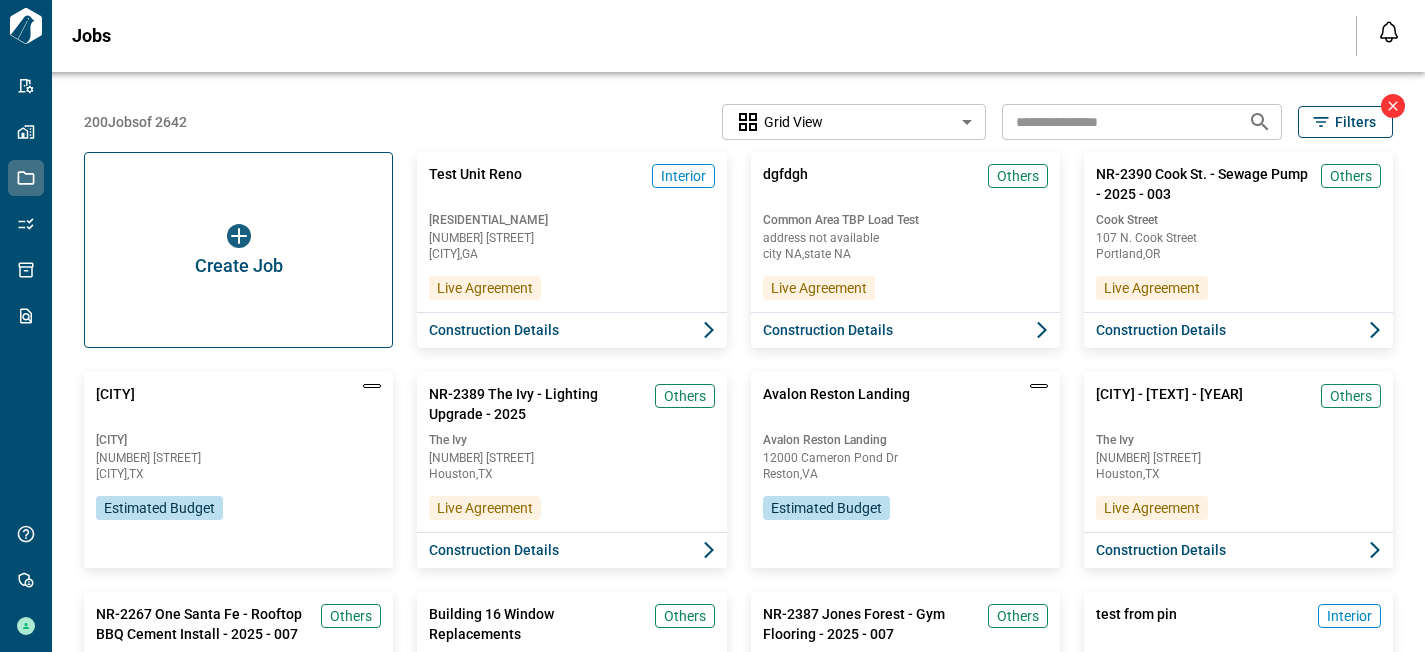 click 